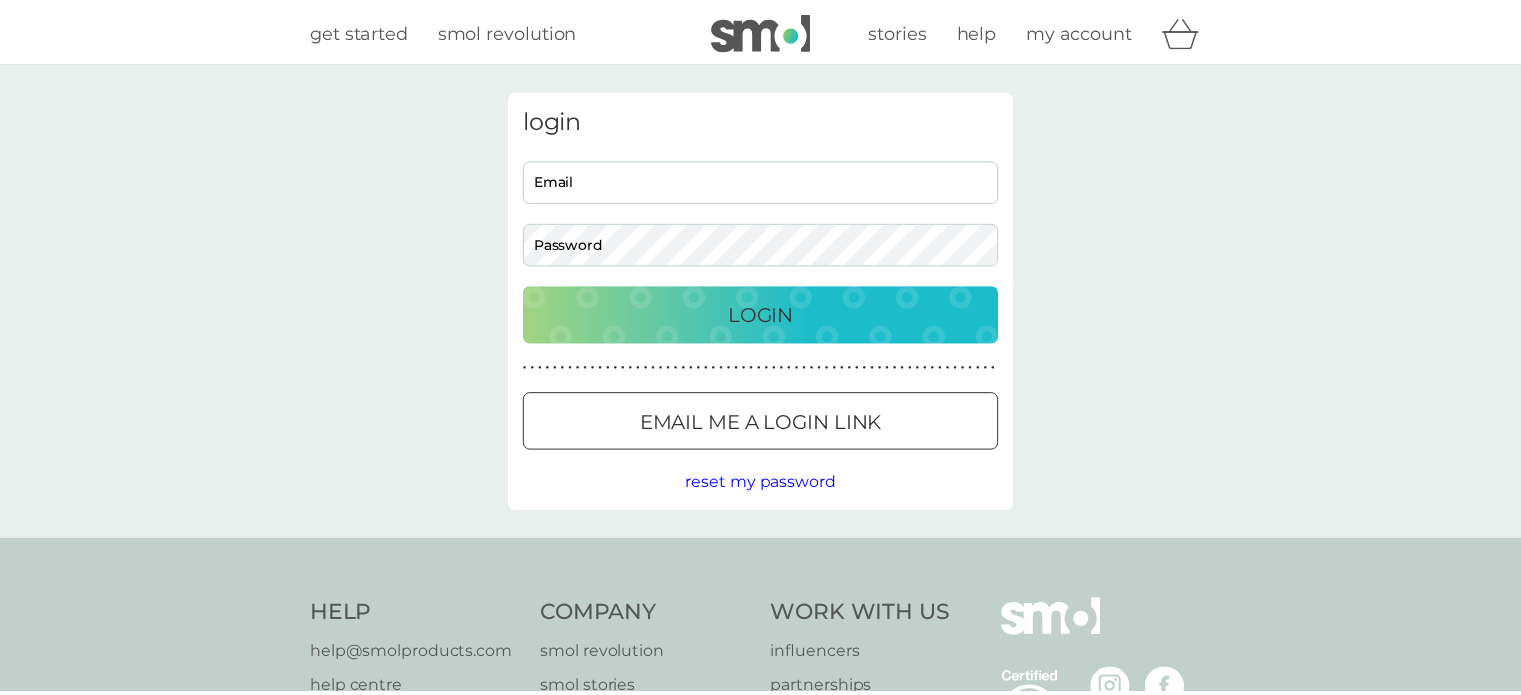 scroll, scrollTop: 0, scrollLeft: 0, axis: both 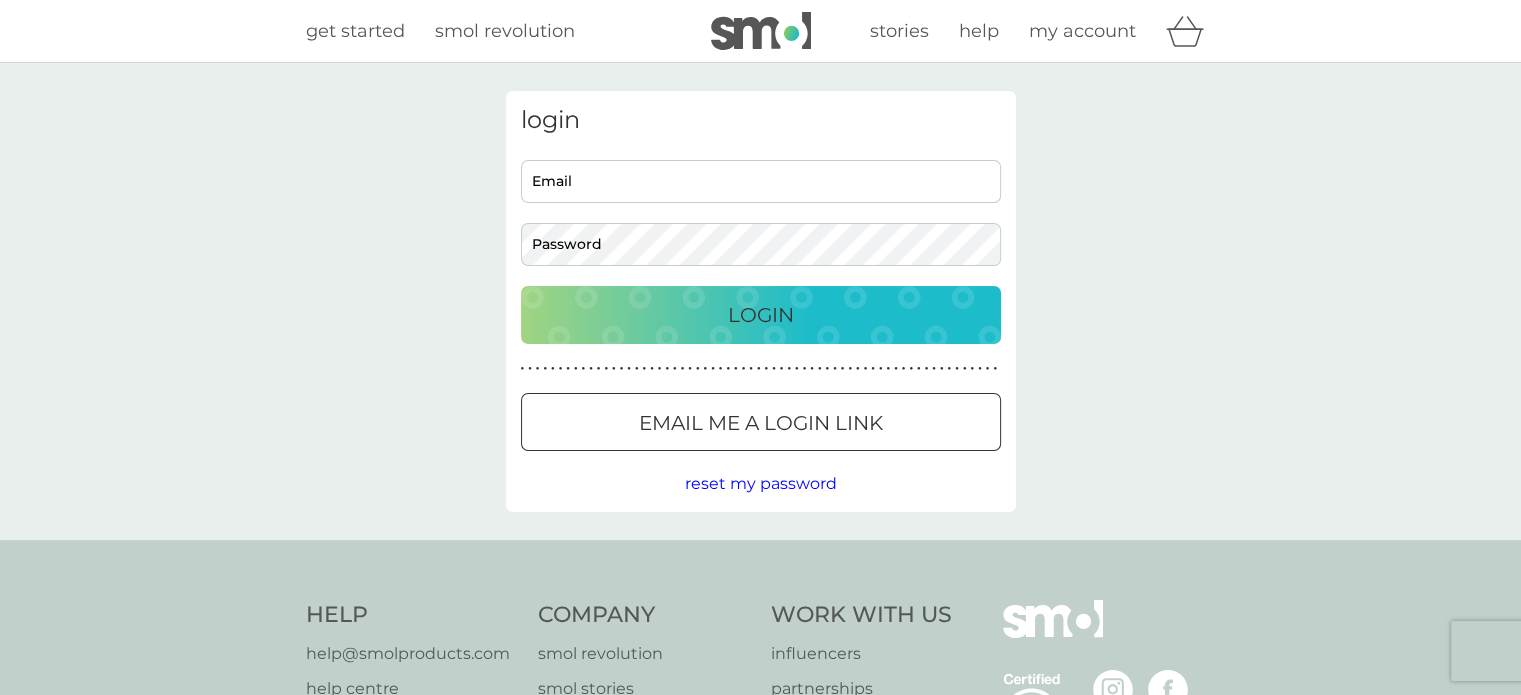 click on "Email me a login link" at bounding box center [761, 422] 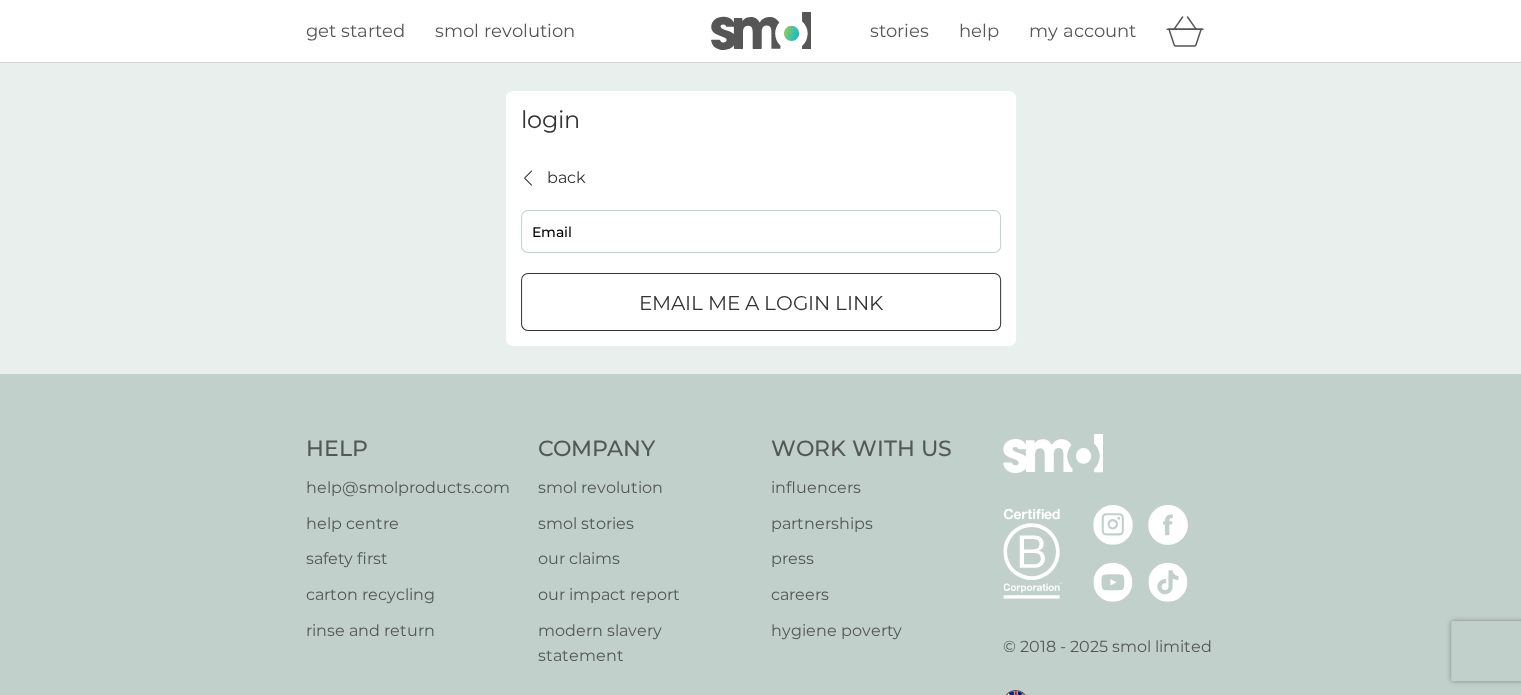 click on "back back Email Email me a login link" at bounding box center (761, 248) 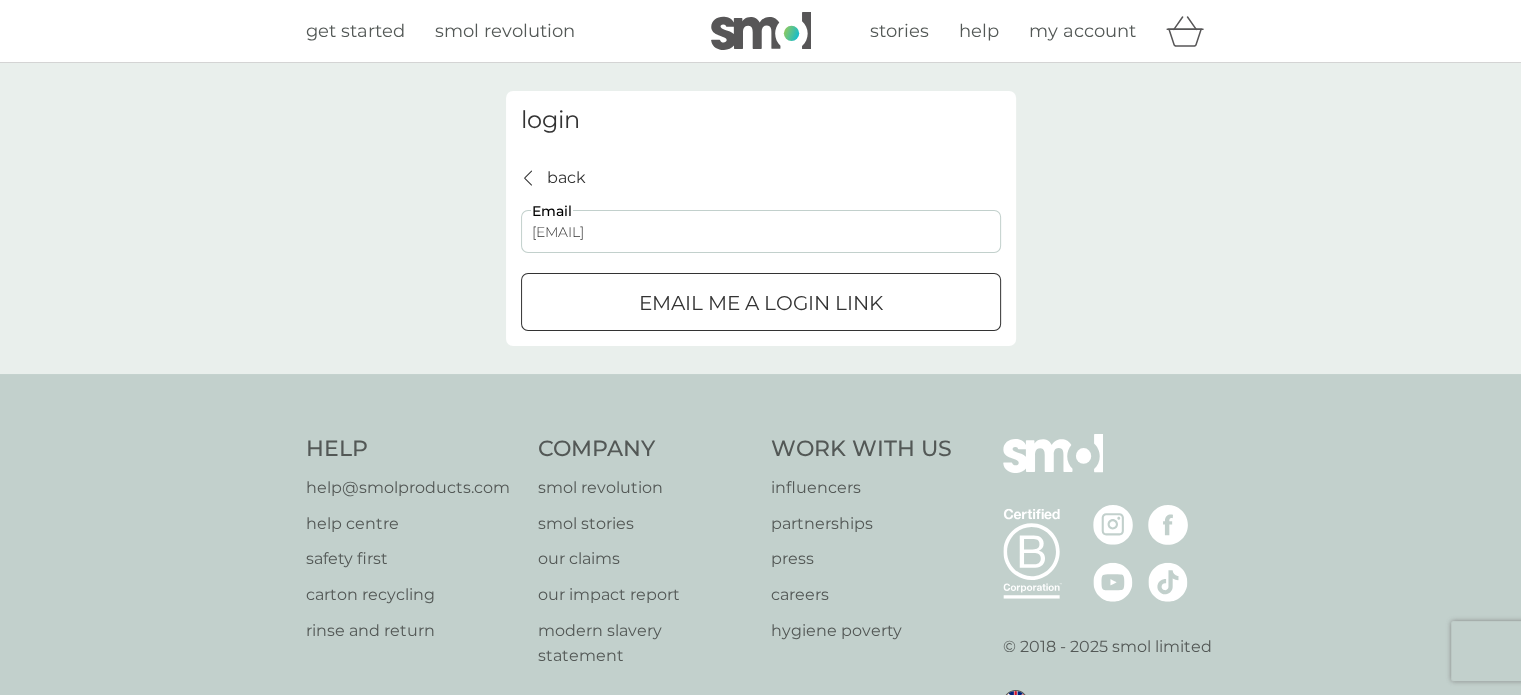 click on "Email me a login link" at bounding box center [761, 302] 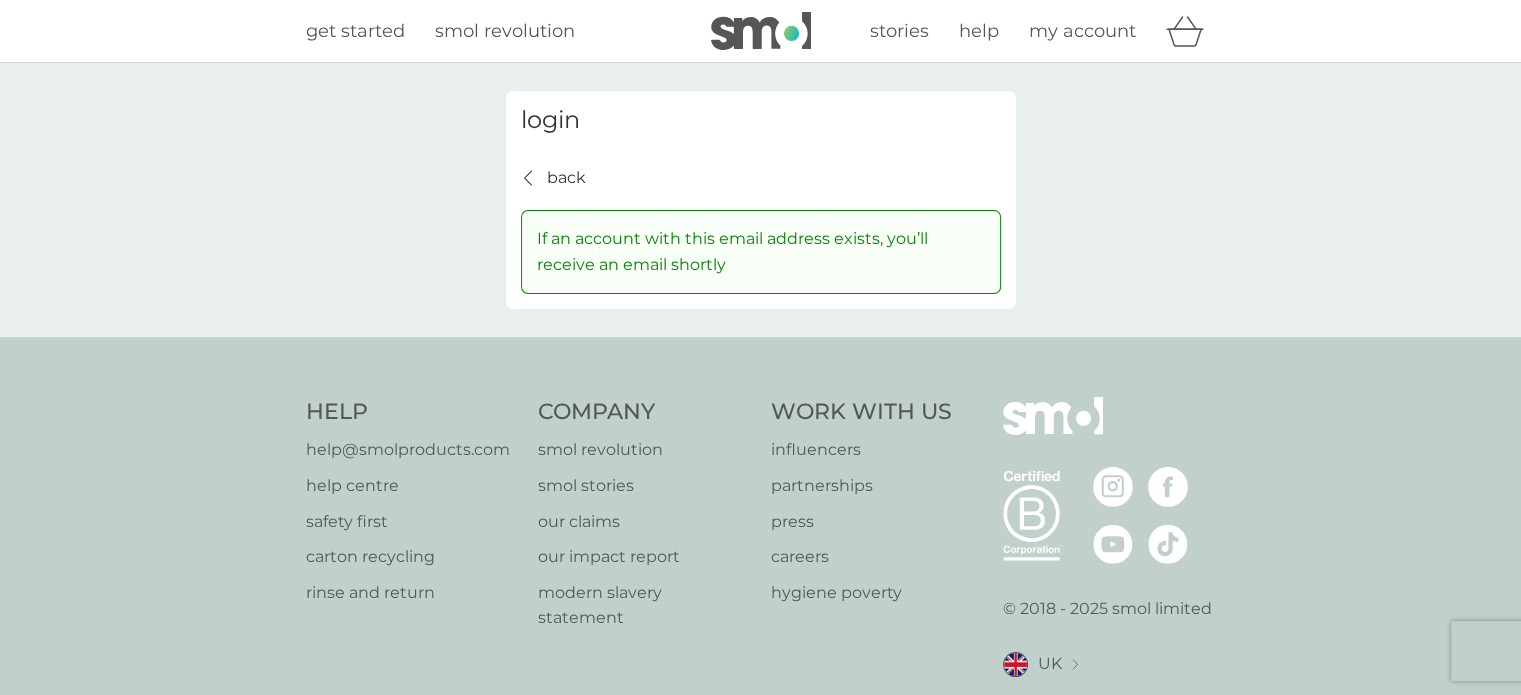 scroll, scrollTop: 0, scrollLeft: 0, axis: both 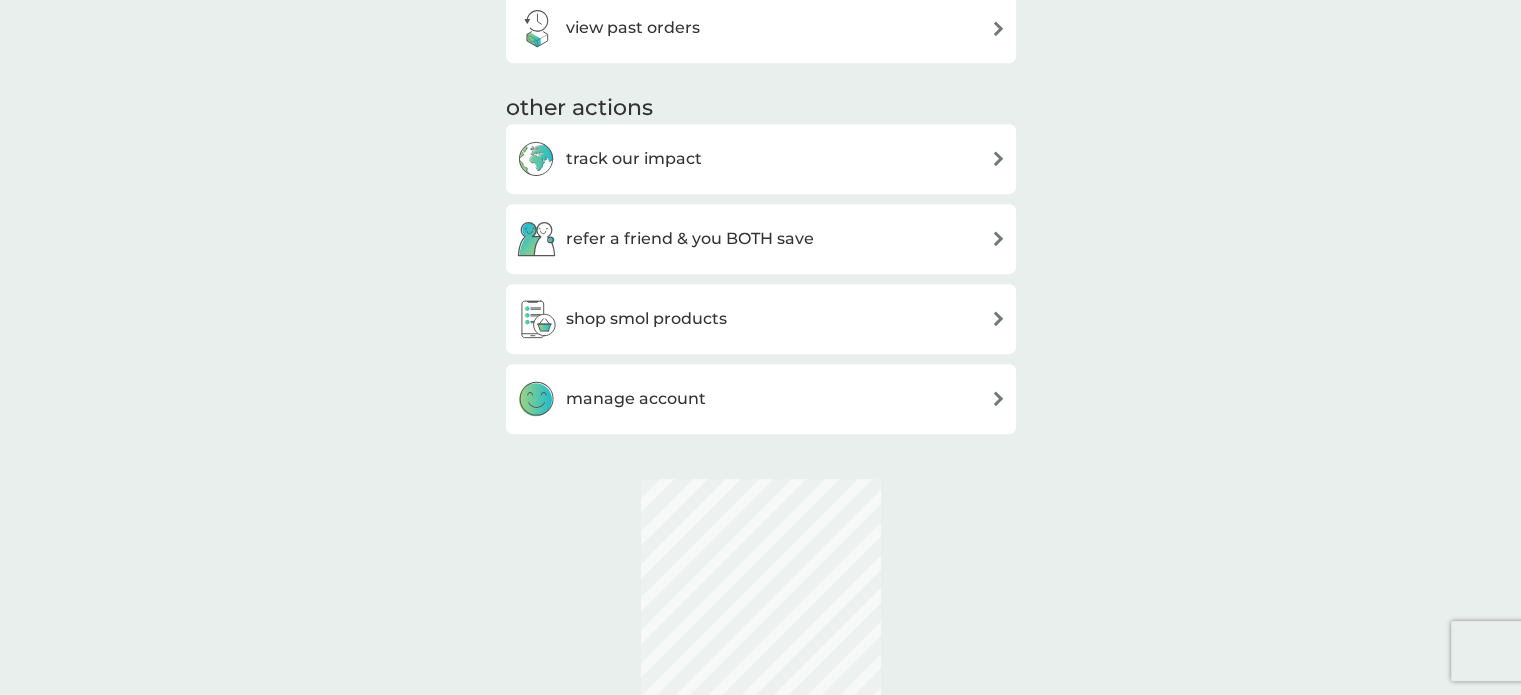click on "manage account" at bounding box center [636, 399] 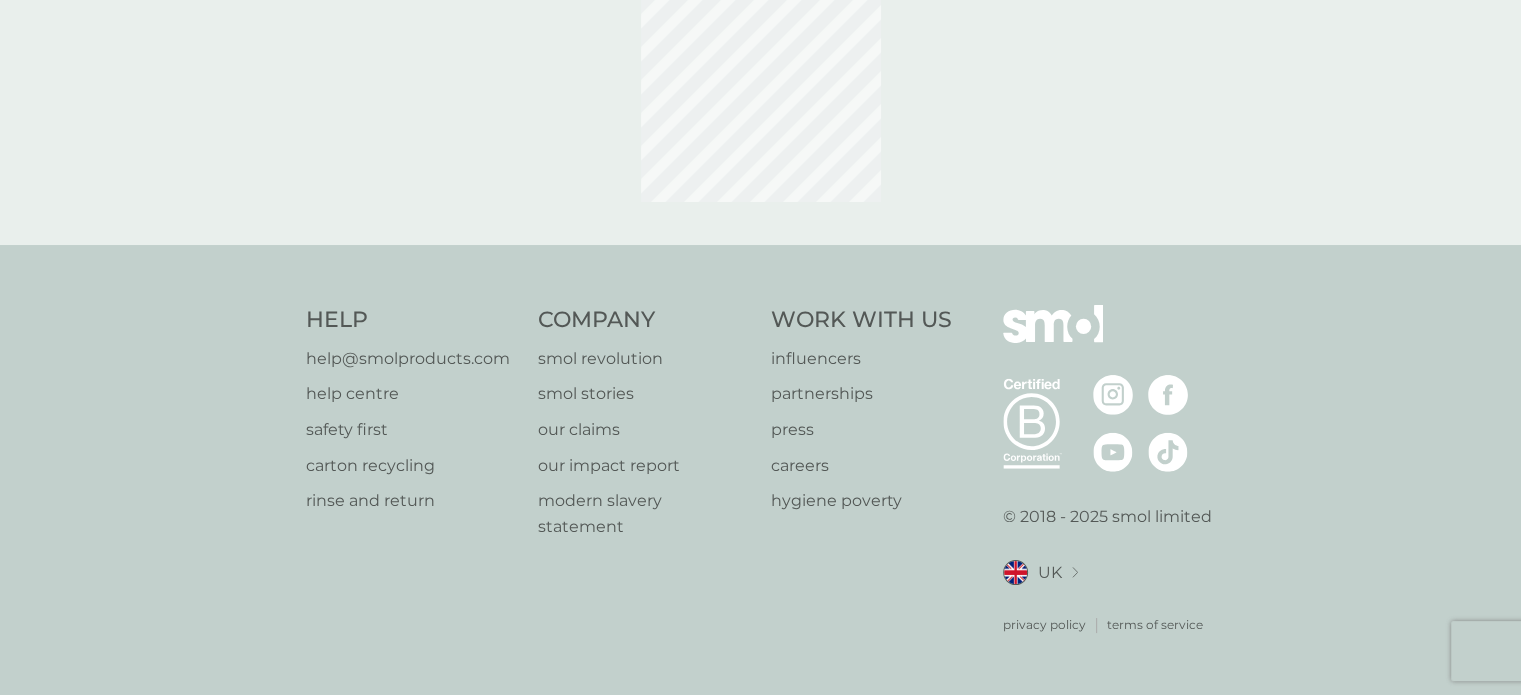 scroll, scrollTop: 0, scrollLeft: 0, axis: both 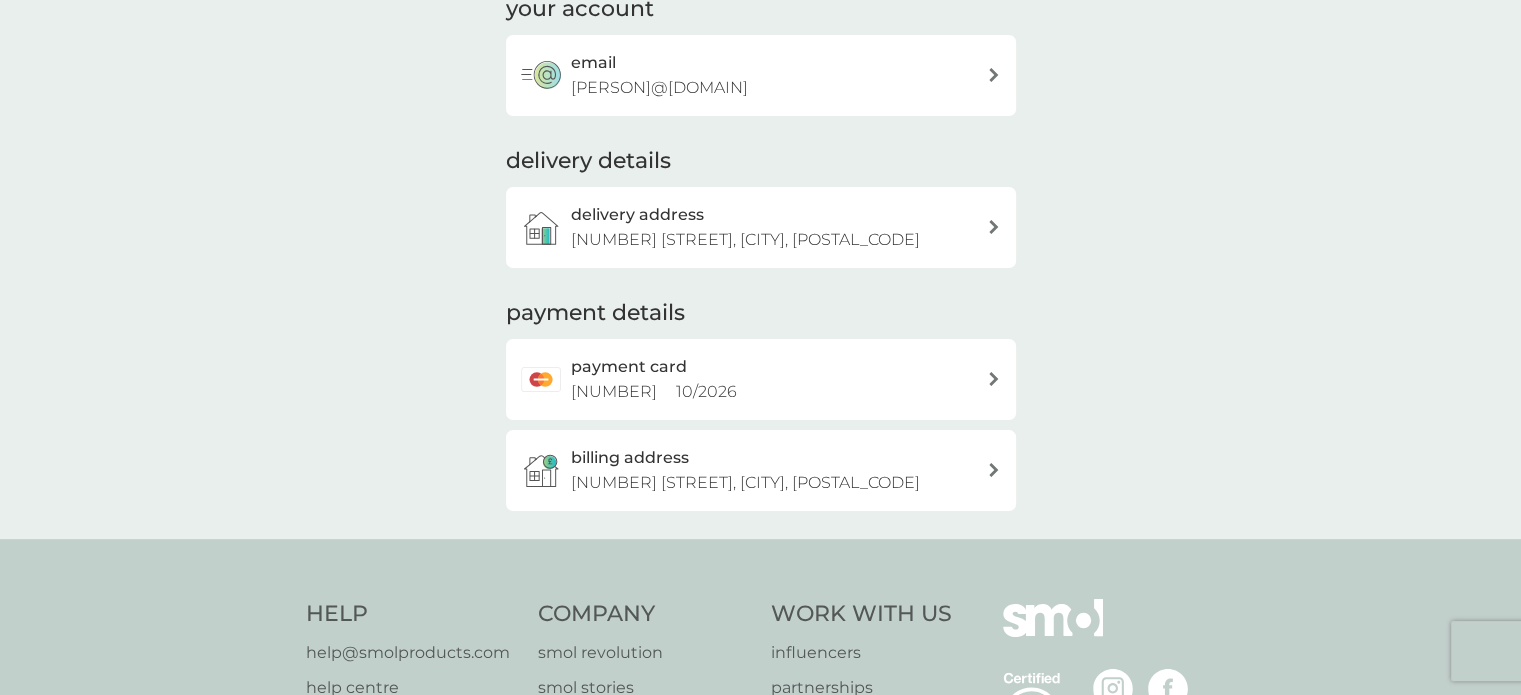 click on "[NUMBER] [STREET],  [CITY], [POSTAL_CODE]" at bounding box center [745, 239] 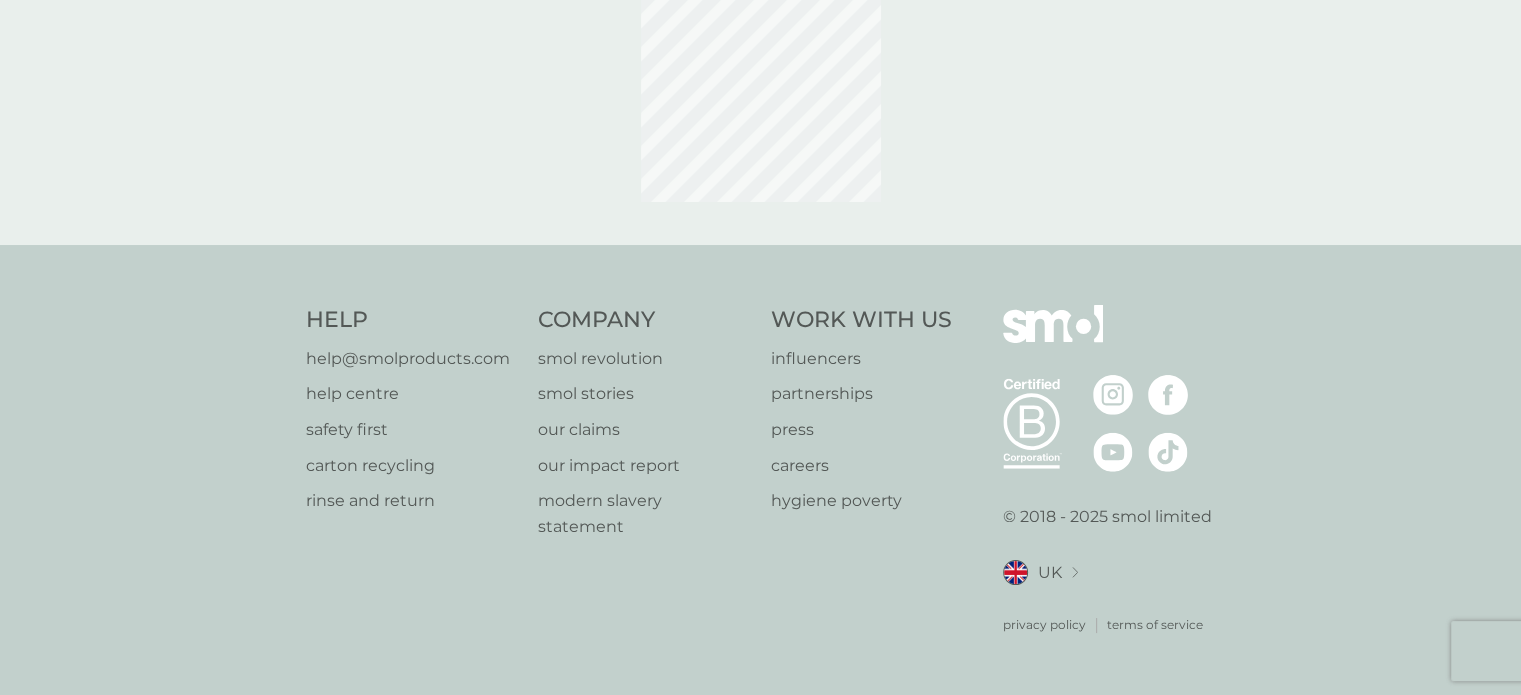 scroll, scrollTop: 0, scrollLeft: 0, axis: both 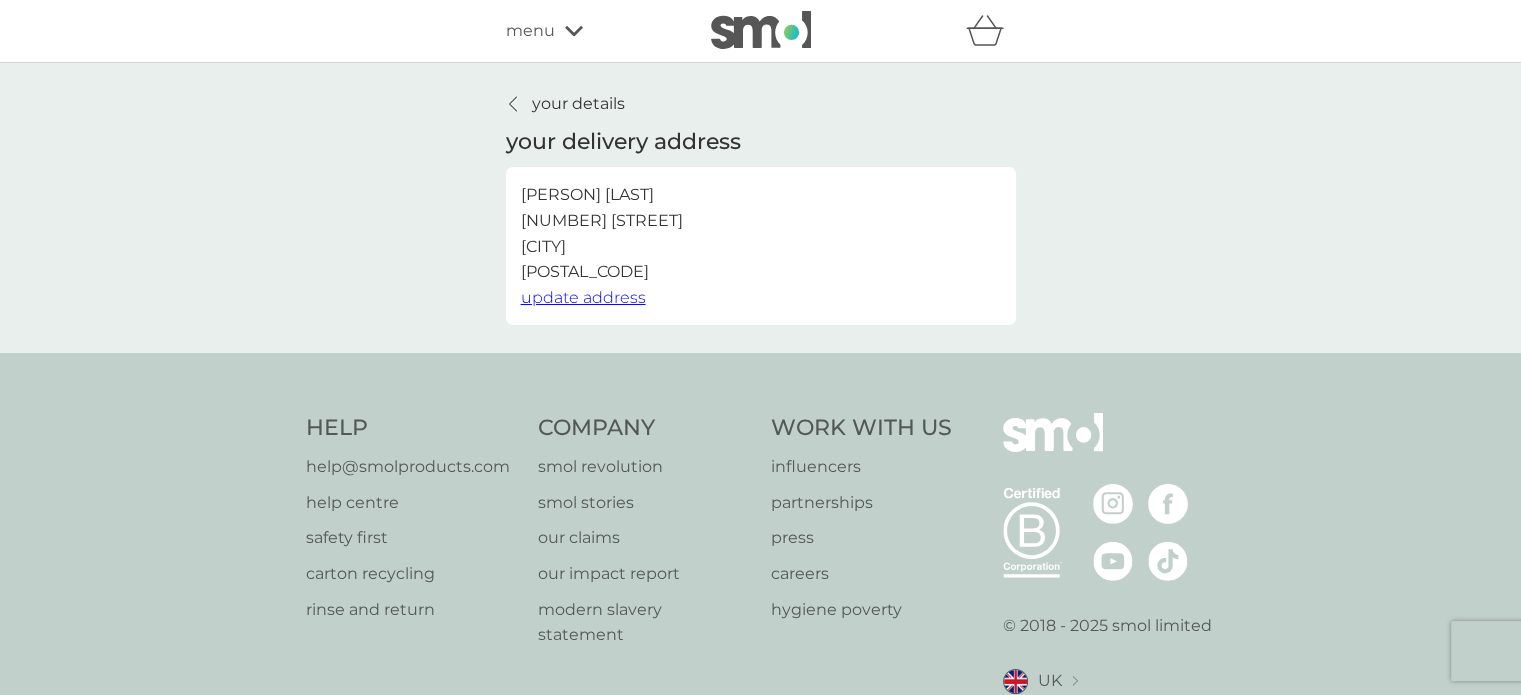 click on "update address" at bounding box center [583, 297] 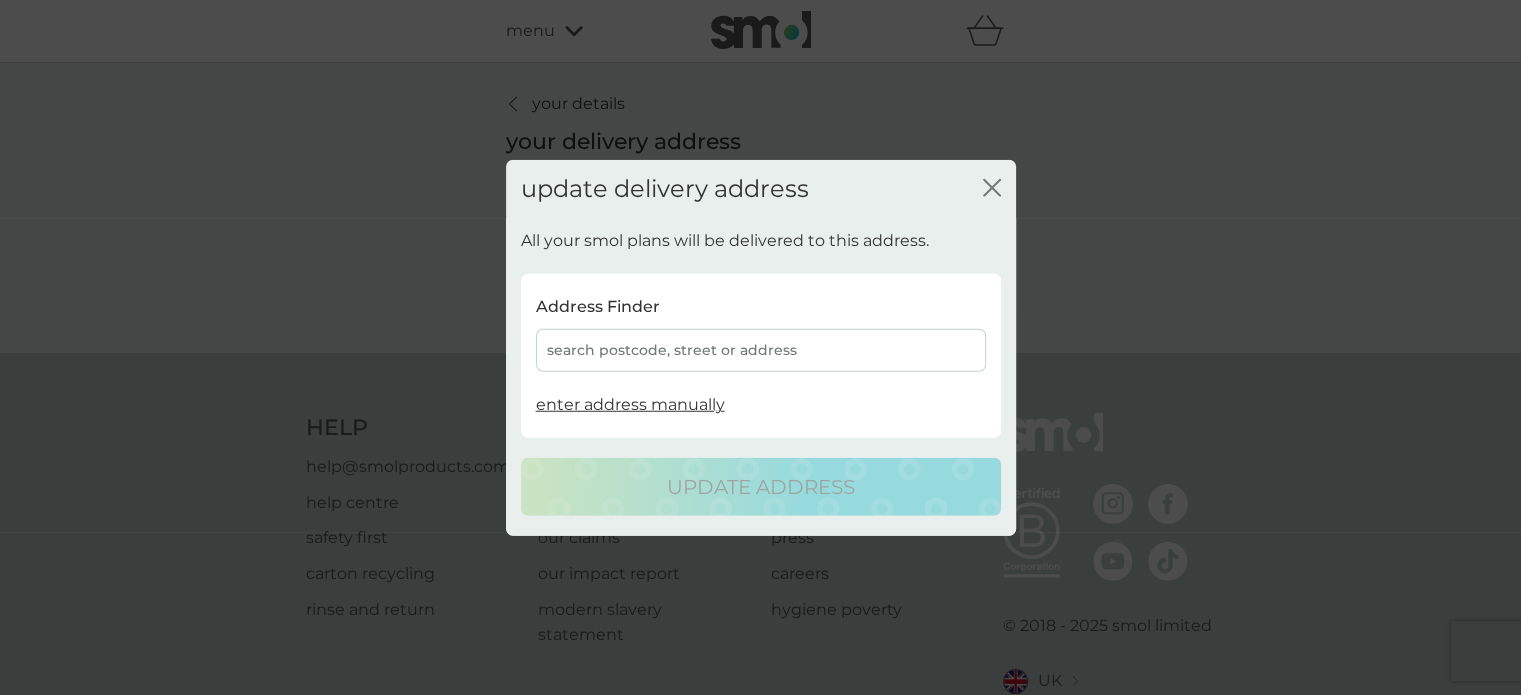 click on "search postcode, street or address" at bounding box center [761, 350] 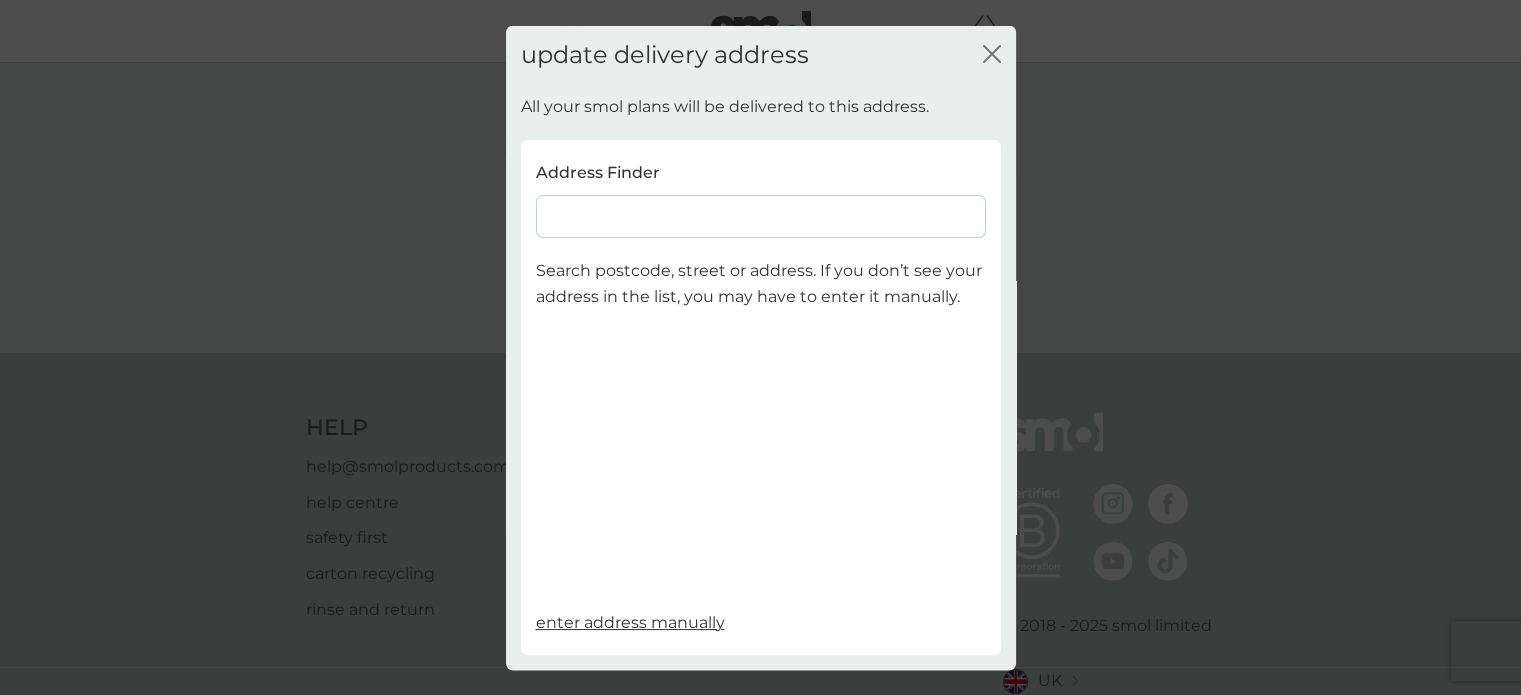 click at bounding box center [761, 216] 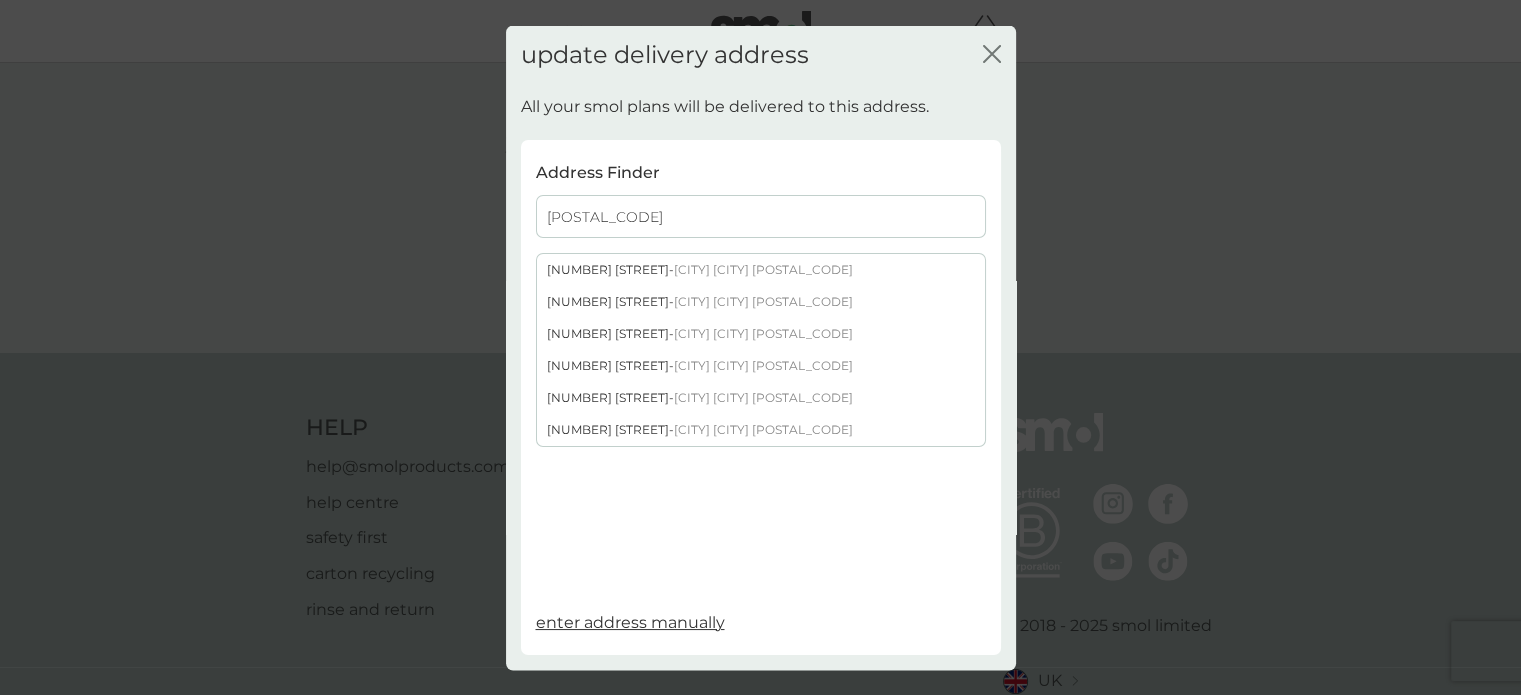 type on "[POSTAL_CODE]" 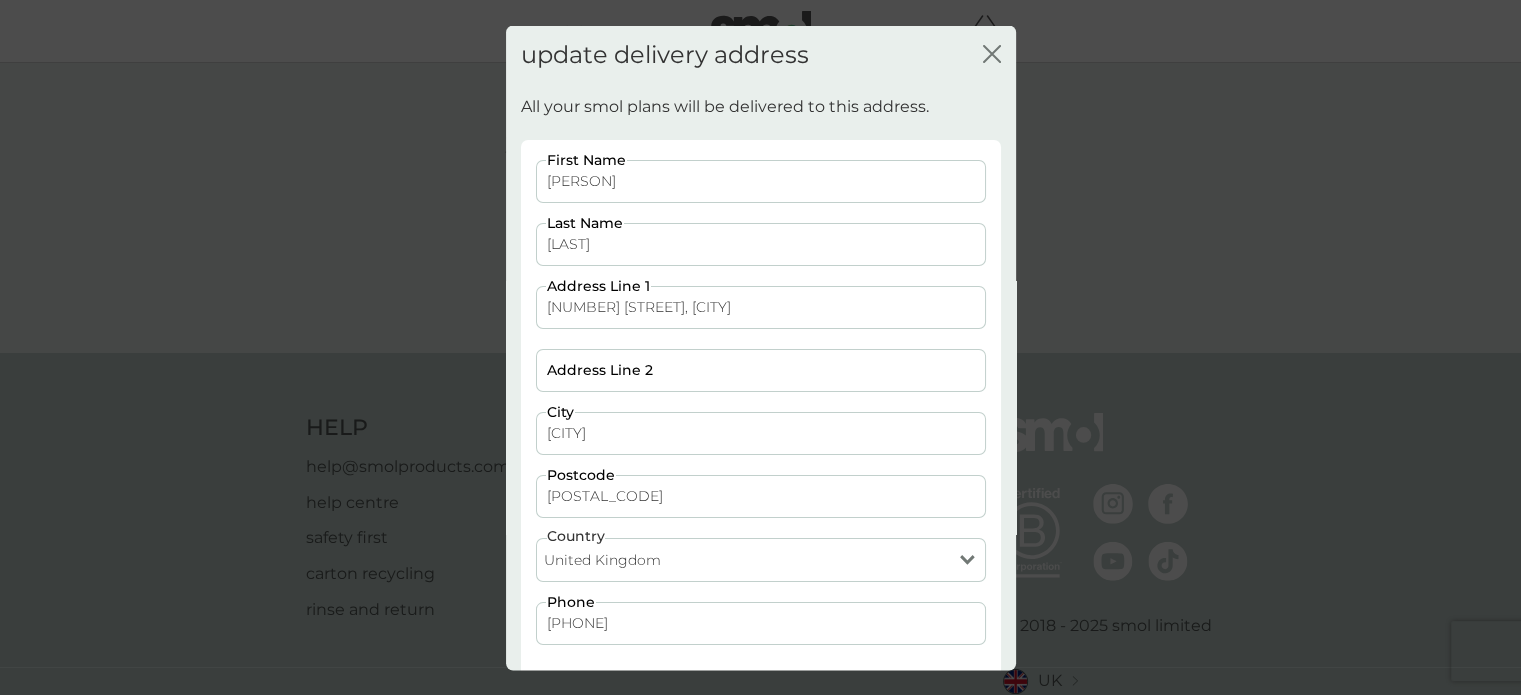 scroll, scrollTop: 105, scrollLeft: 0, axis: vertical 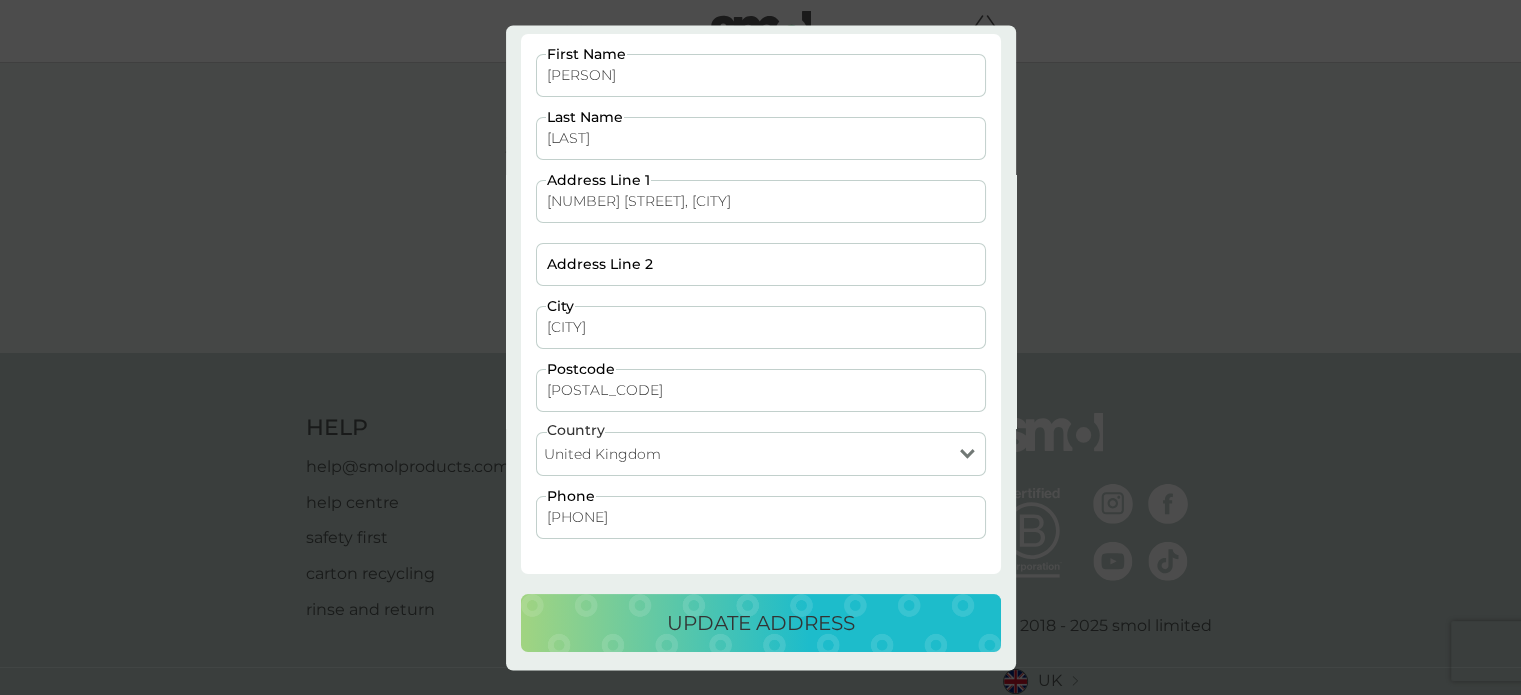 drag, startPoint x: 684, startPoint y: 212, endPoint x: 809, endPoint y: 209, distance: 125.035995 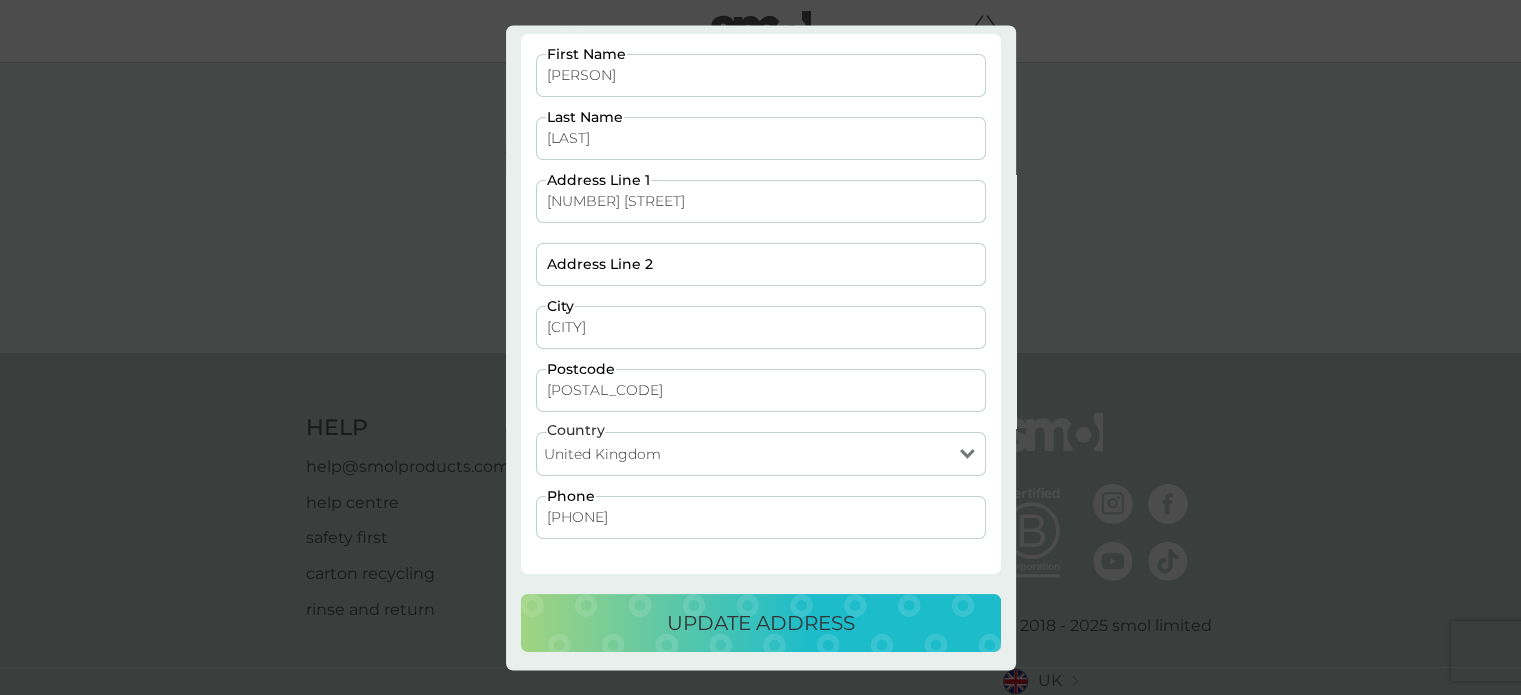 type on "[NUMBER] [STREET]" 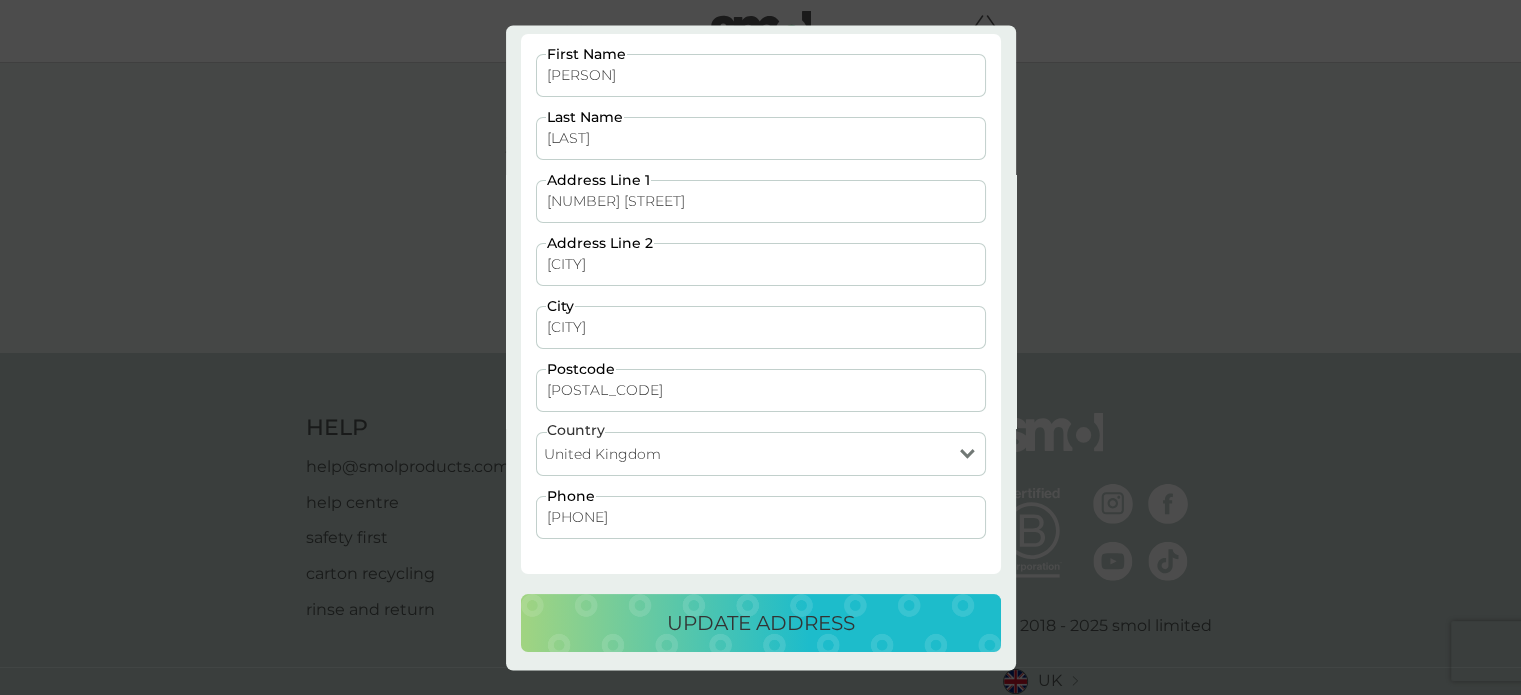 type on "[CITY]" 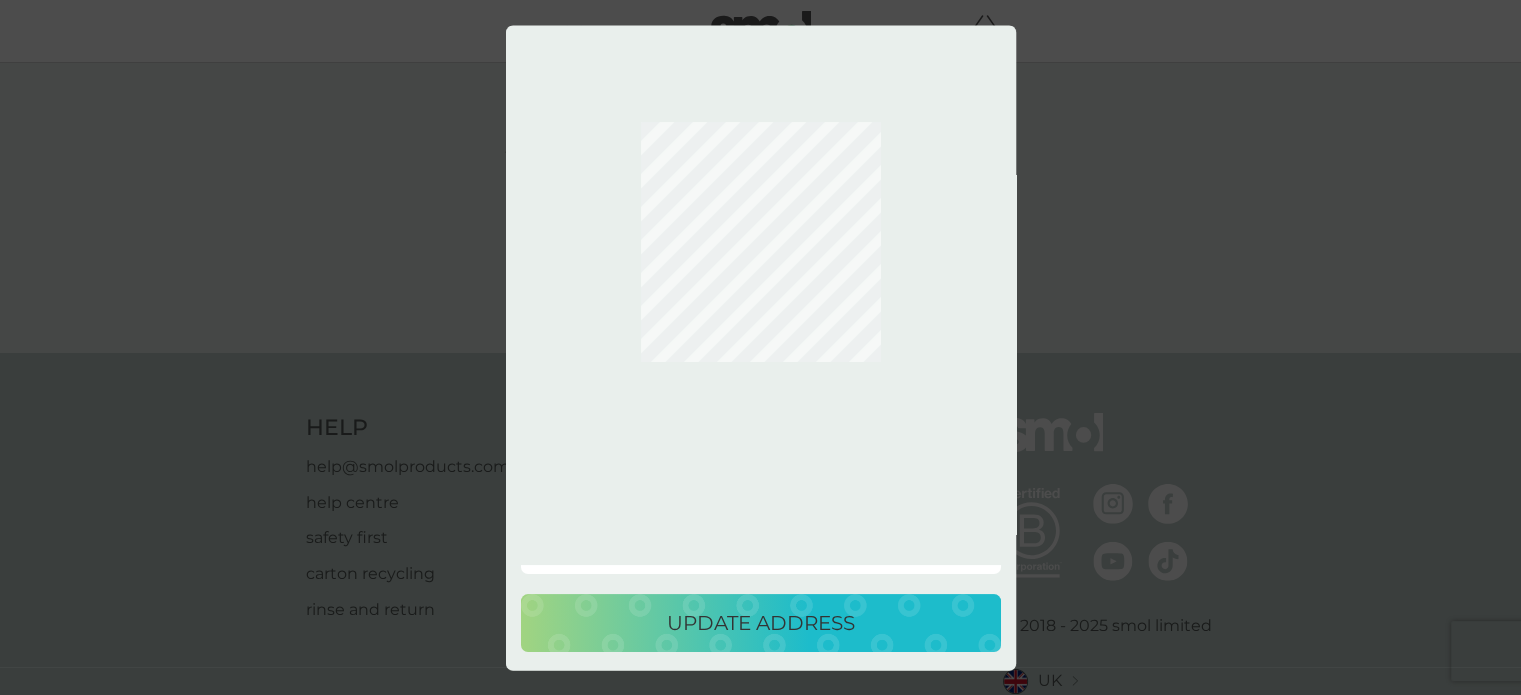 scroll, scrollTop: 0, scrollLeft: 0, axis: both 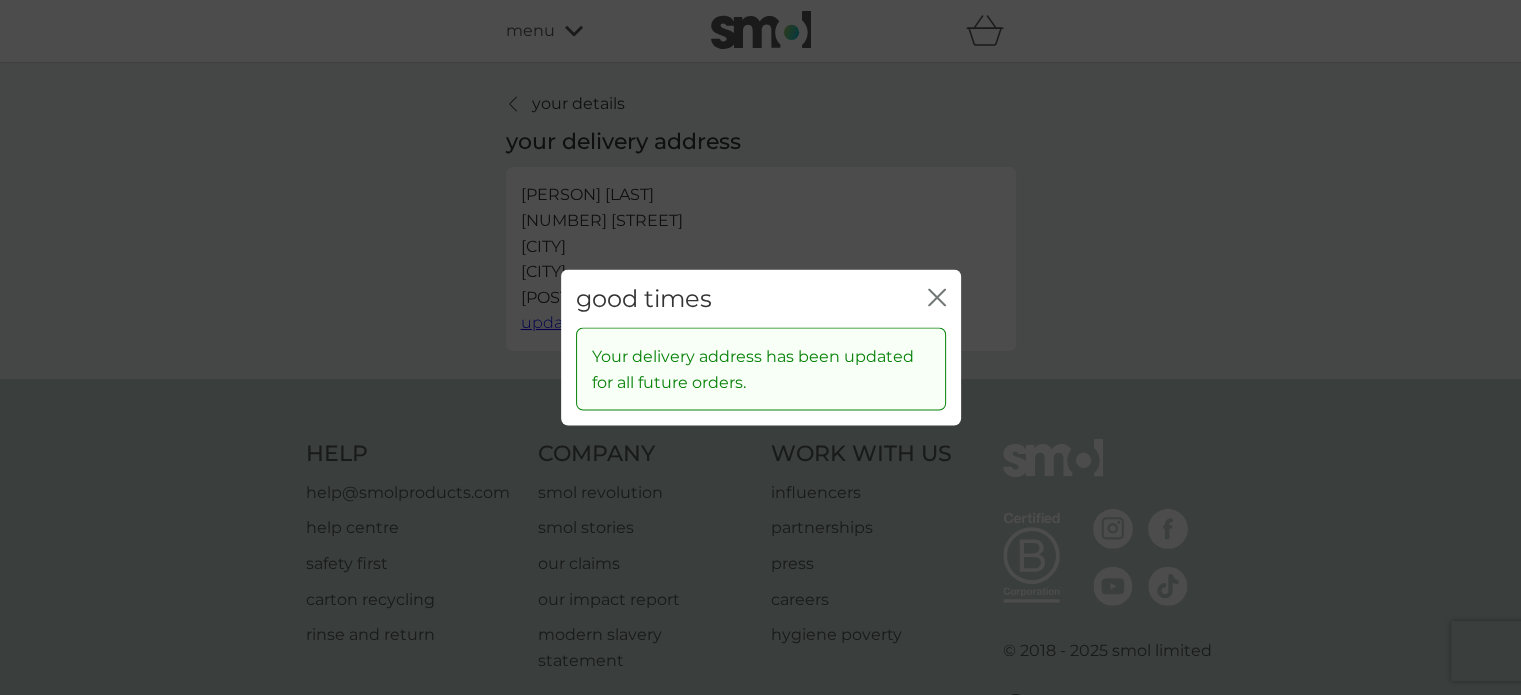 click 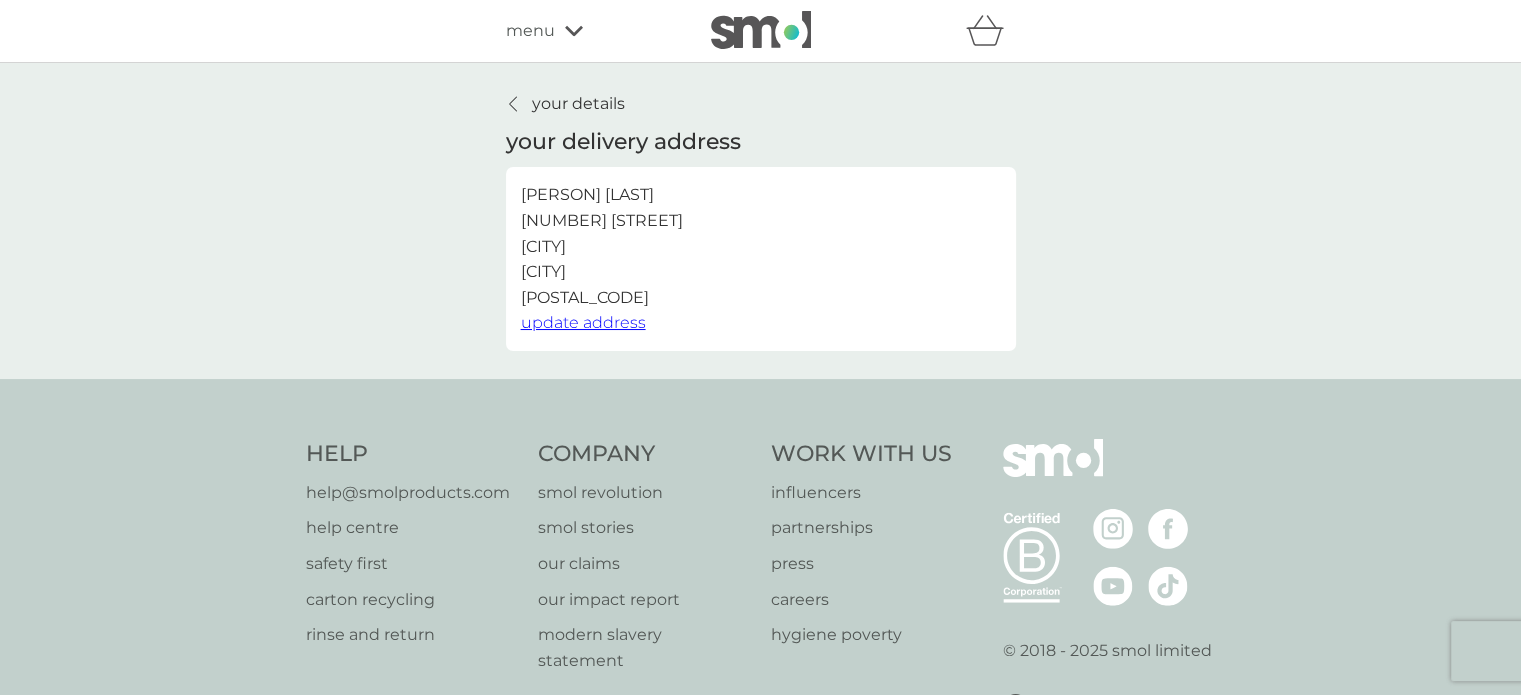 click on "your details" at bounding box center (578, 104) 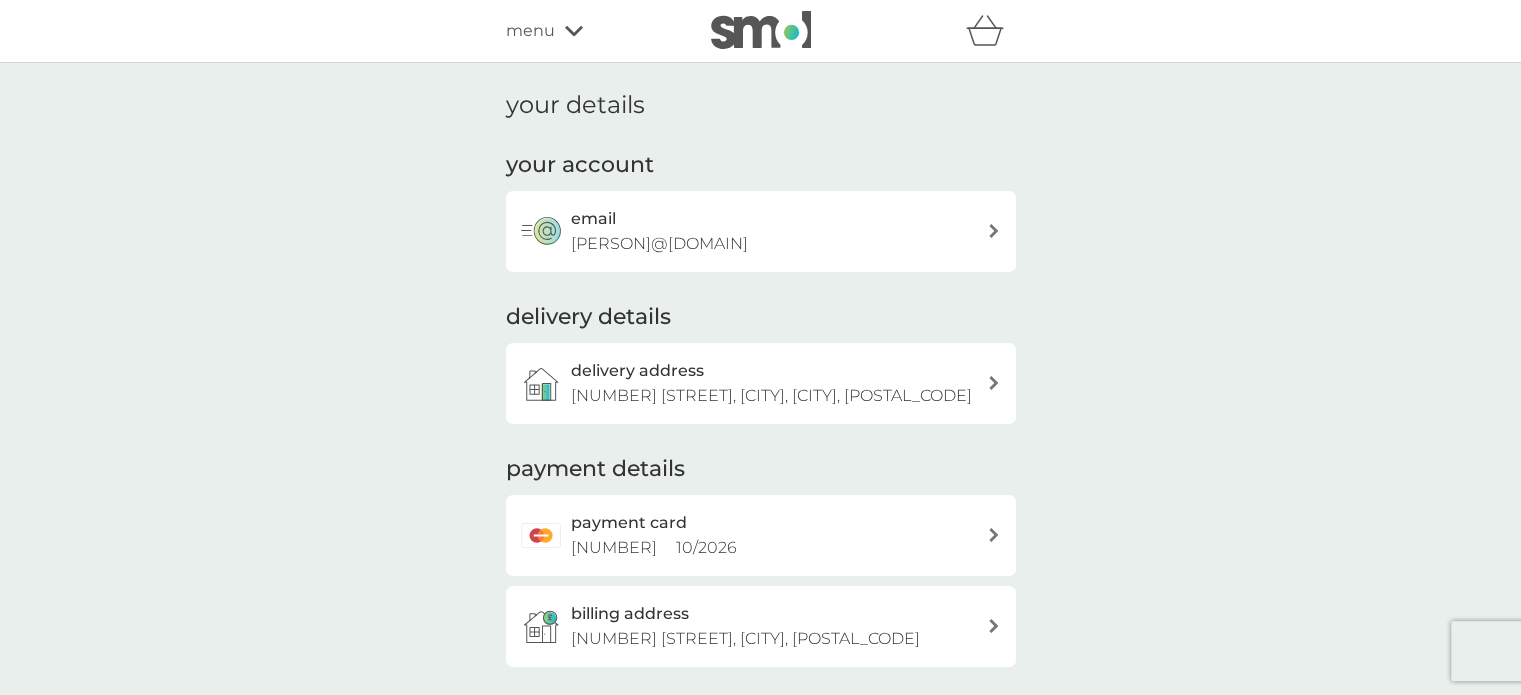 scroll, scrollTop: 324, scrollLeft: 0, axis: vertical 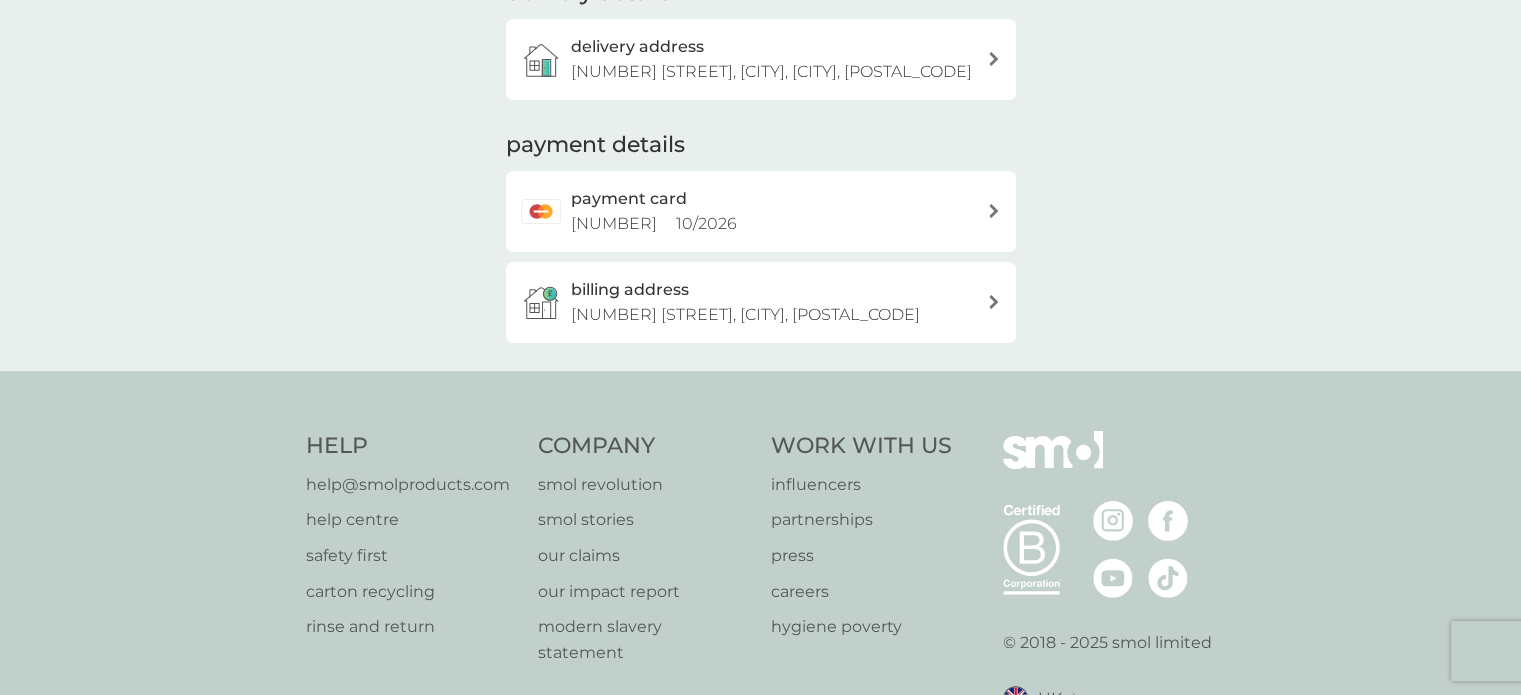 click on "[NUMBER] [STREET],  [CITY], [POSTAL_CODE]" at bounding box center [745, 314] 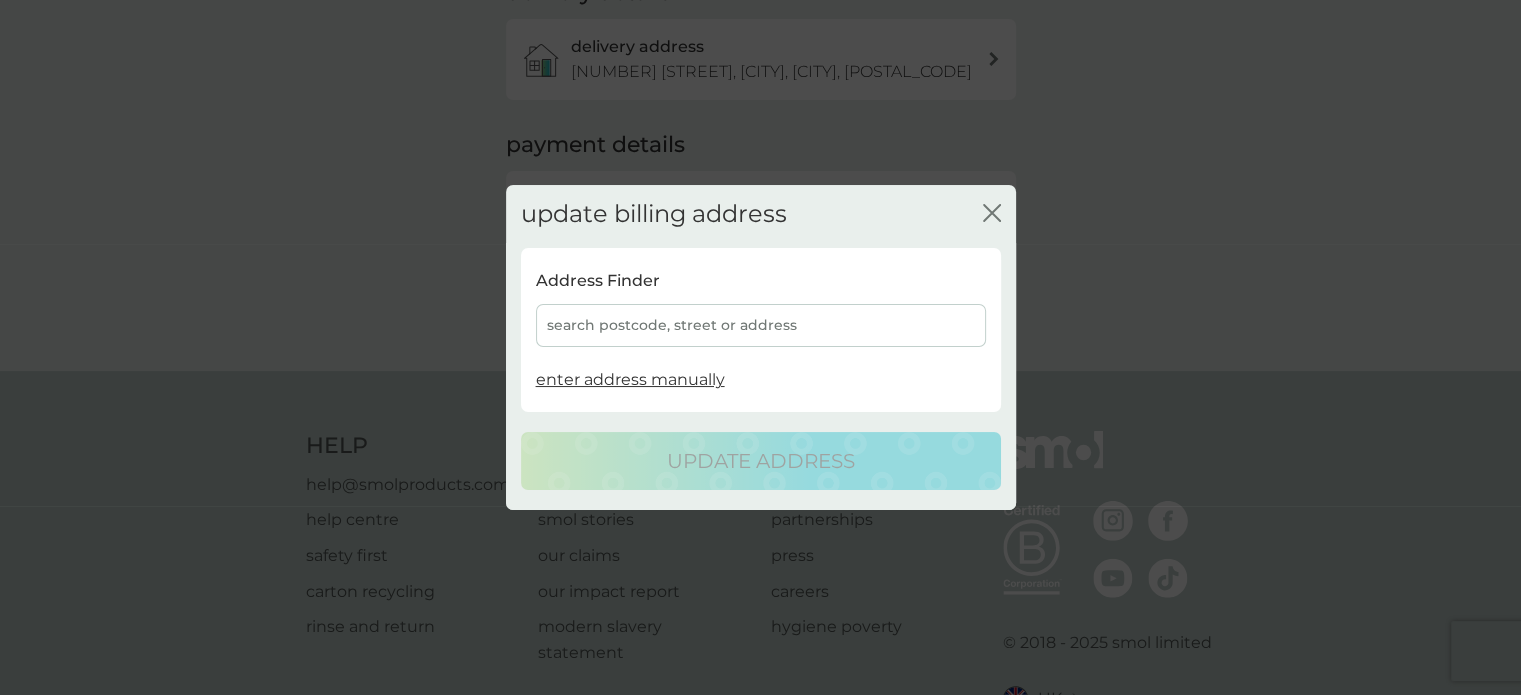 click on "search postcode, street or address" at bounding box center (761, 325) 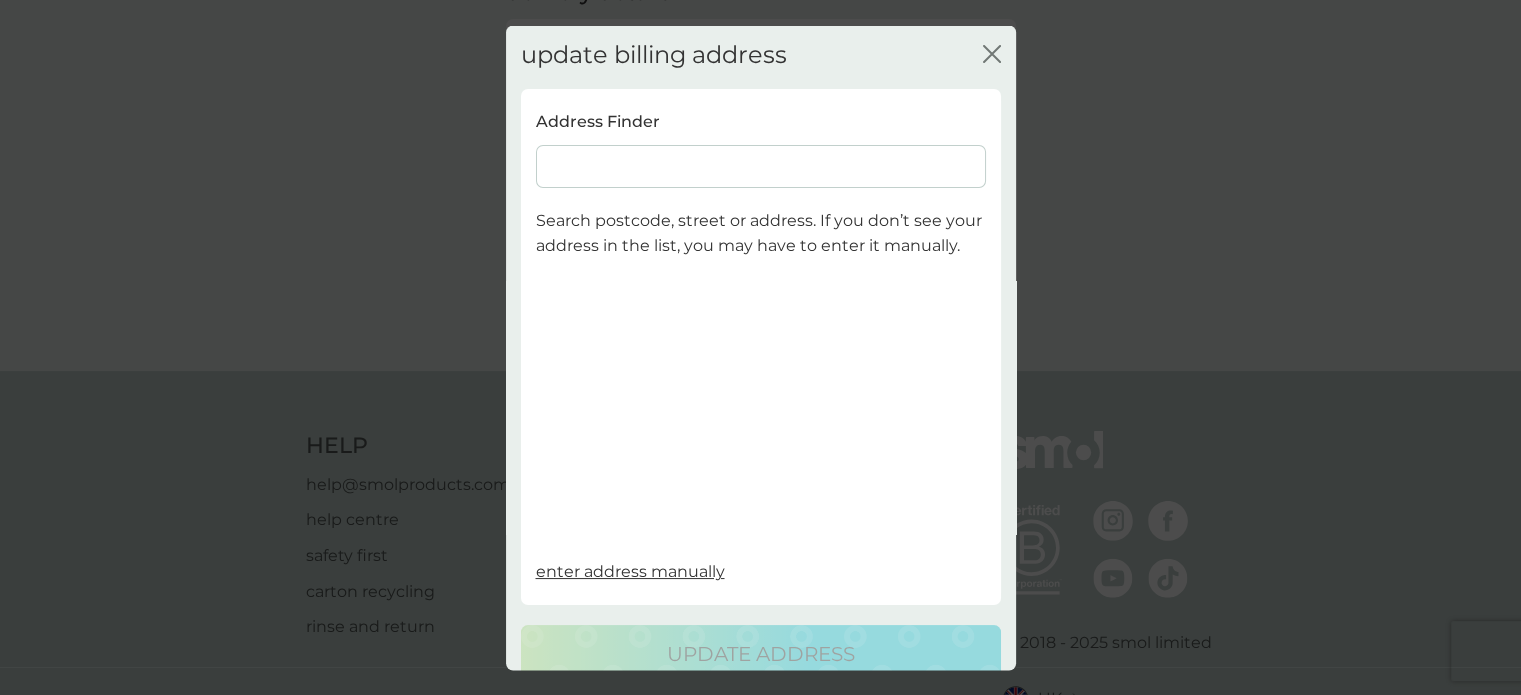 click at bounding box center [761, 165] 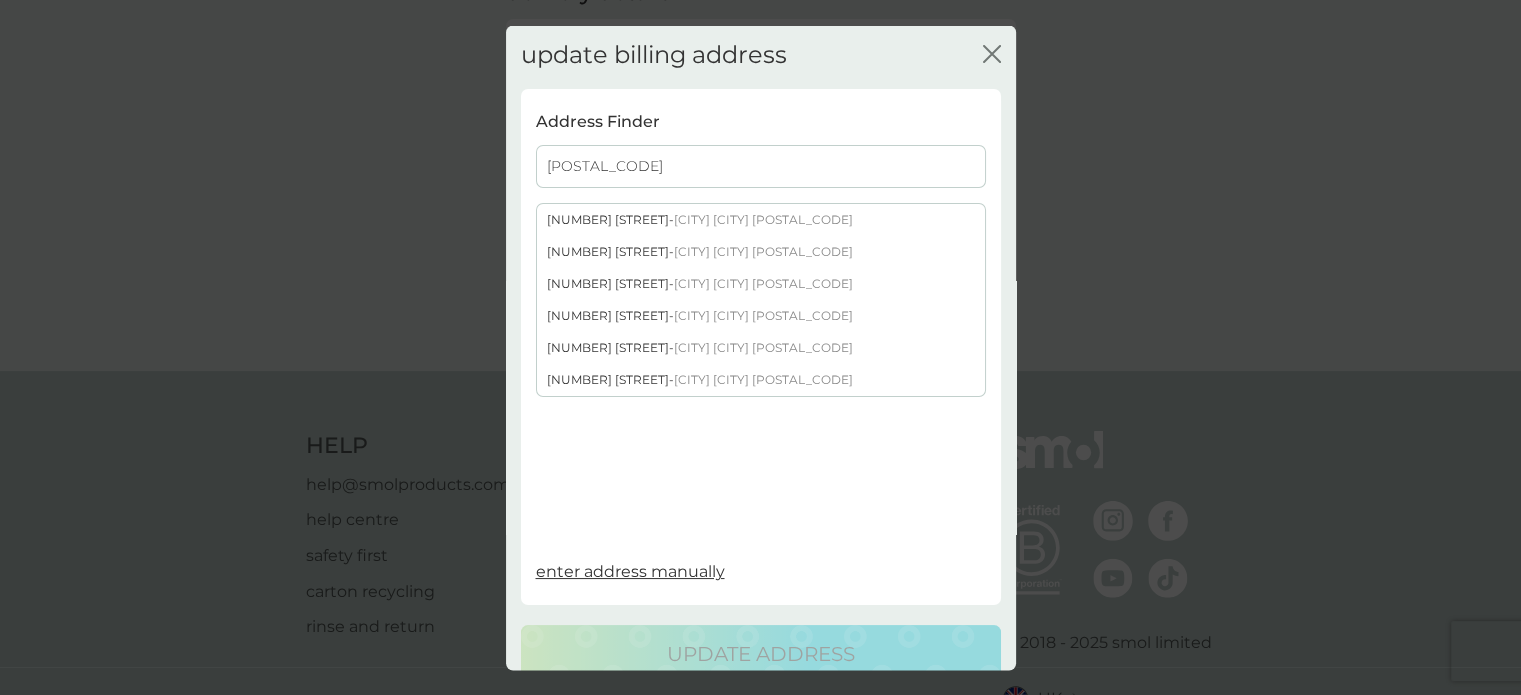 type on "[POSTAL_CODE]" 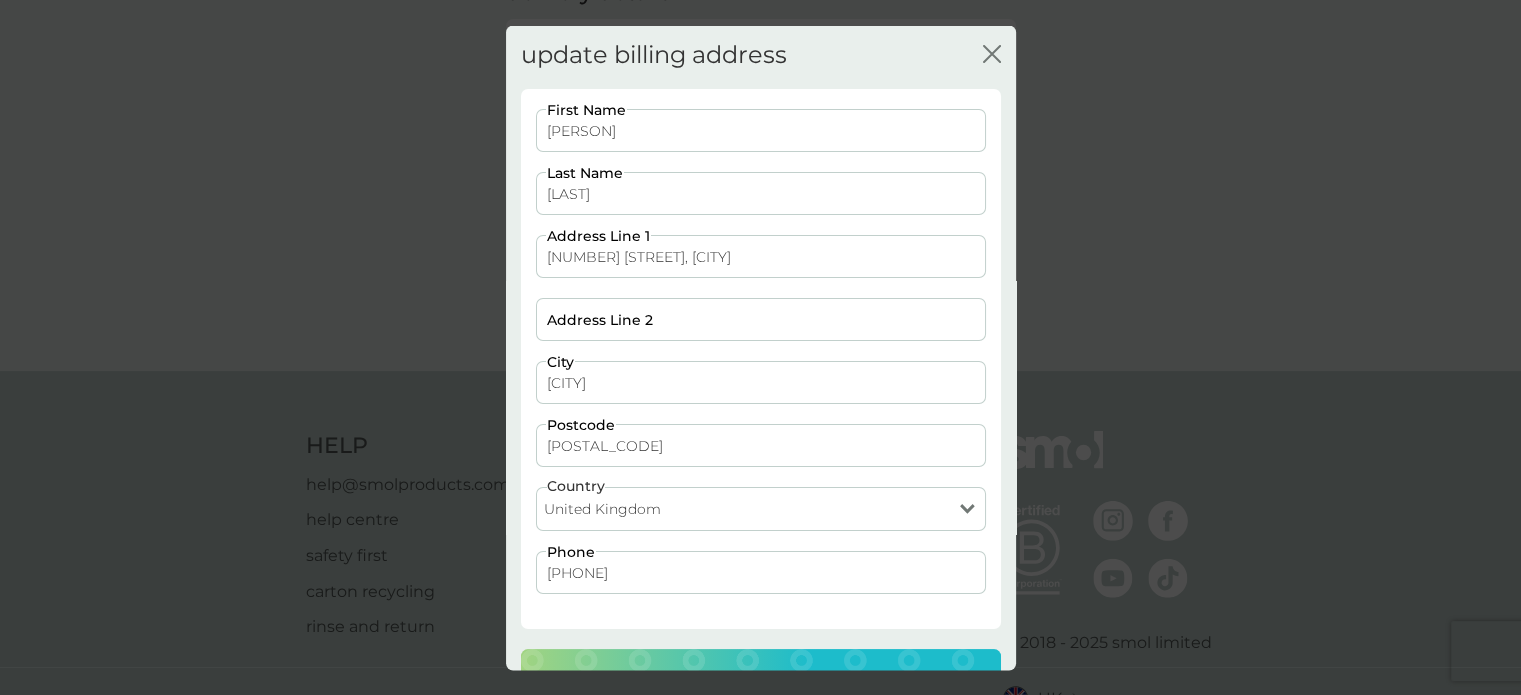 scroll, scrollTop: 54, scrollLeft: 0, axis: vertical 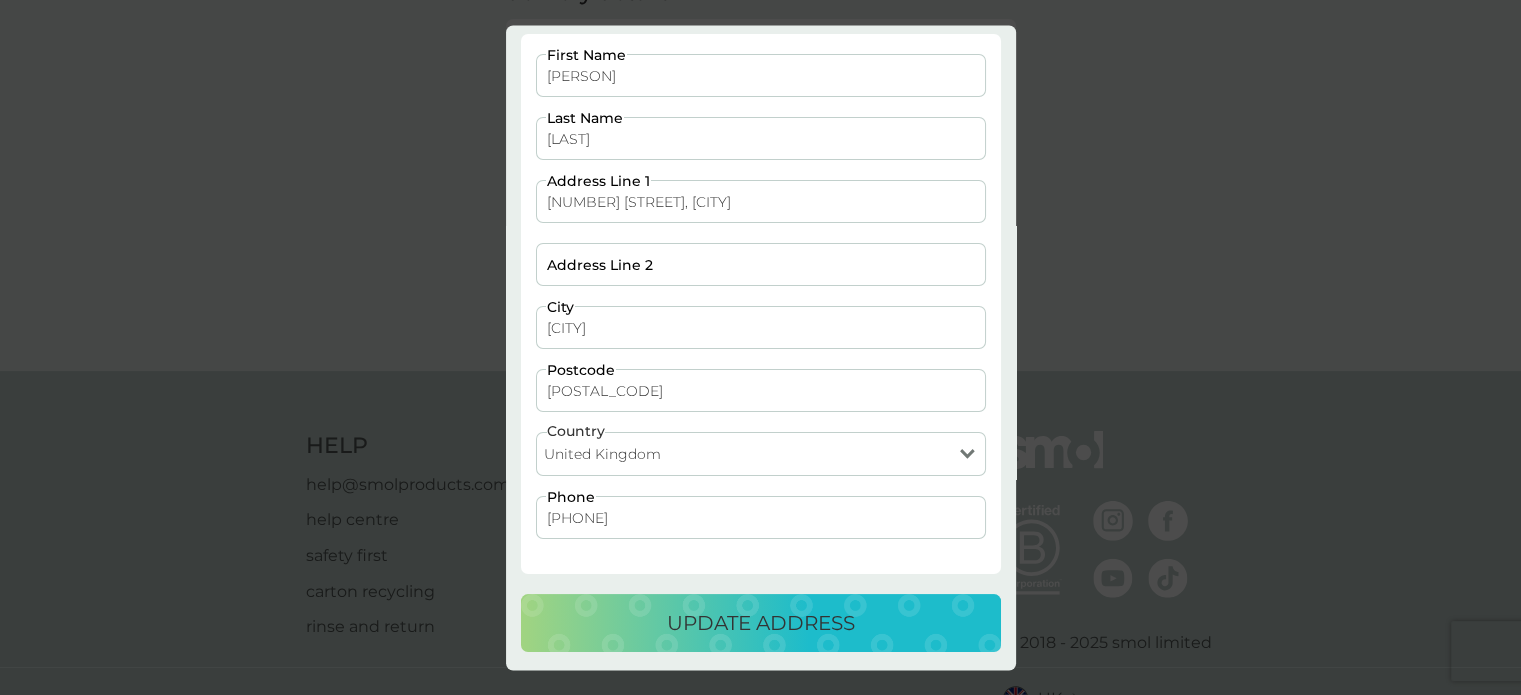 click on "Address Line 2" at bounding box center (761, 265) 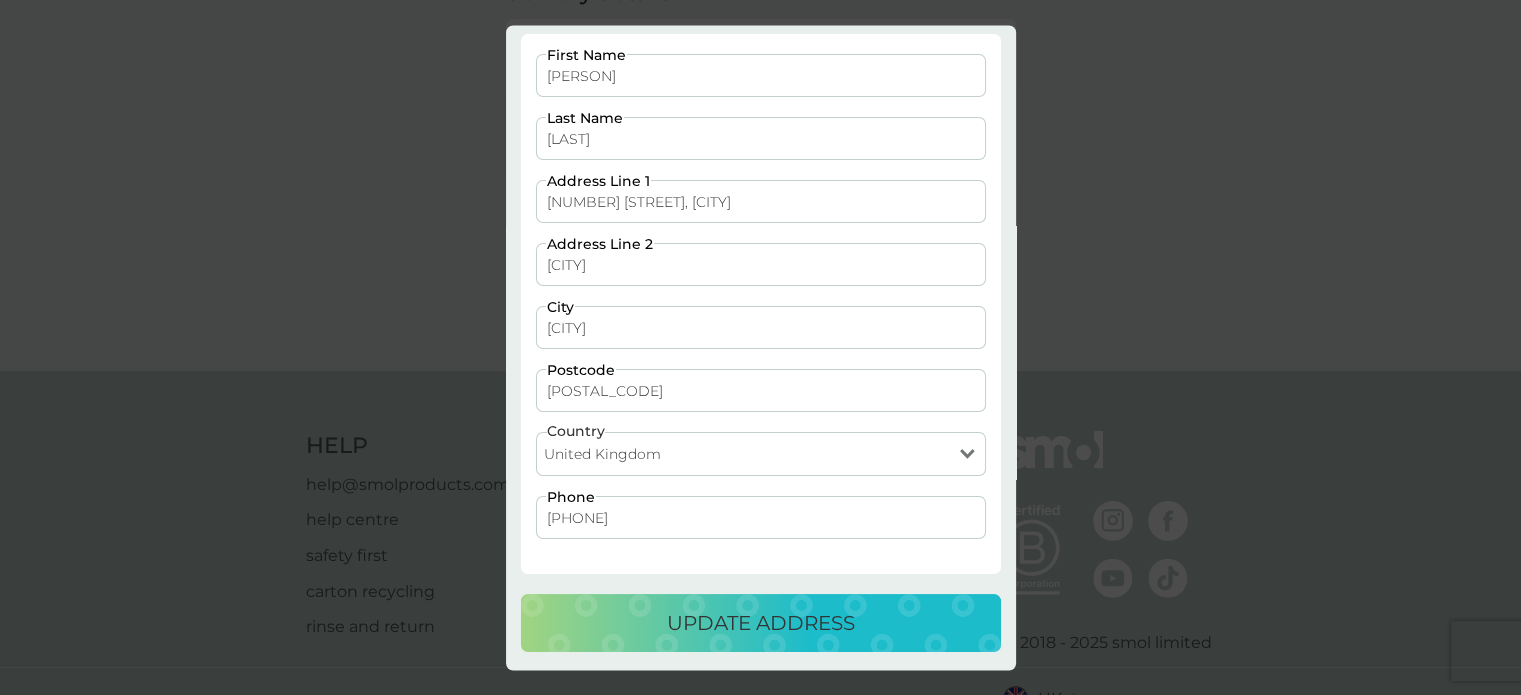 type on "[CITY]" 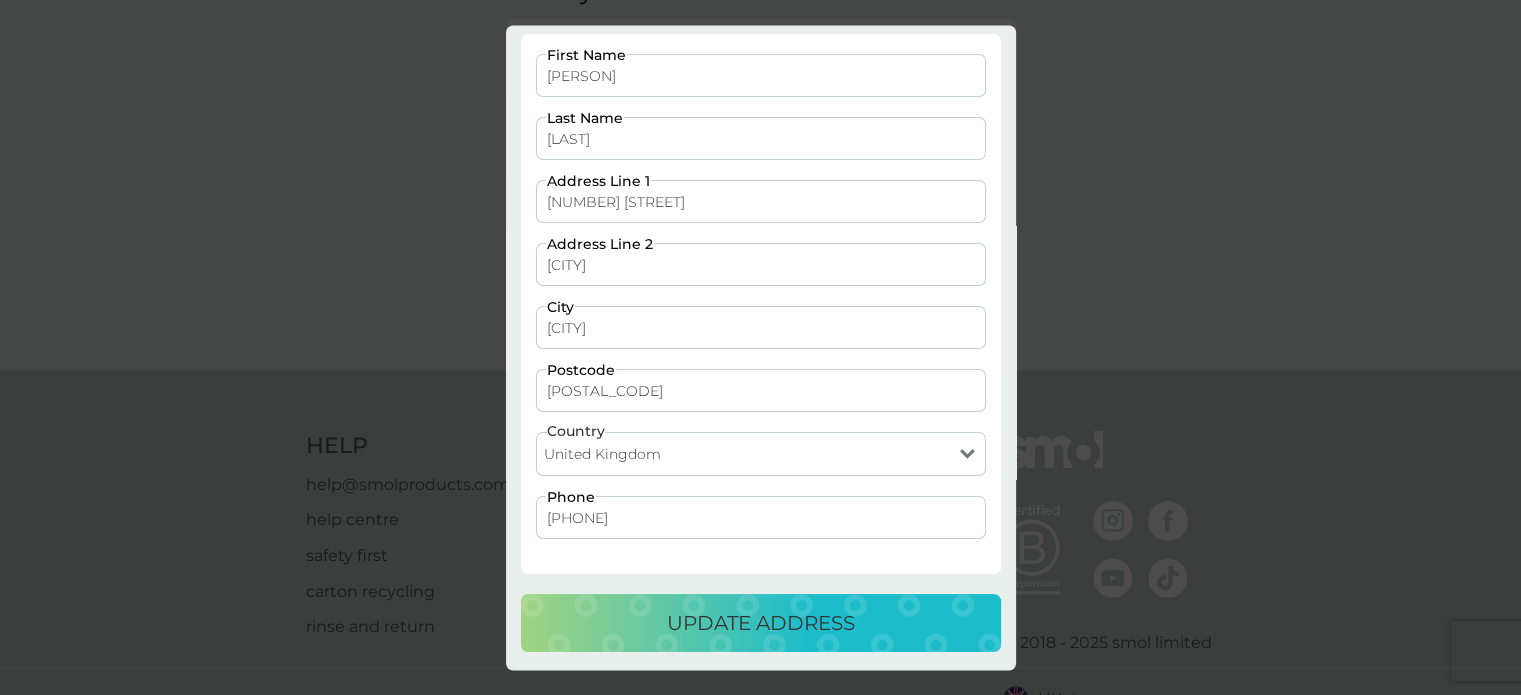 type on "[NUMBER] [STREET]" 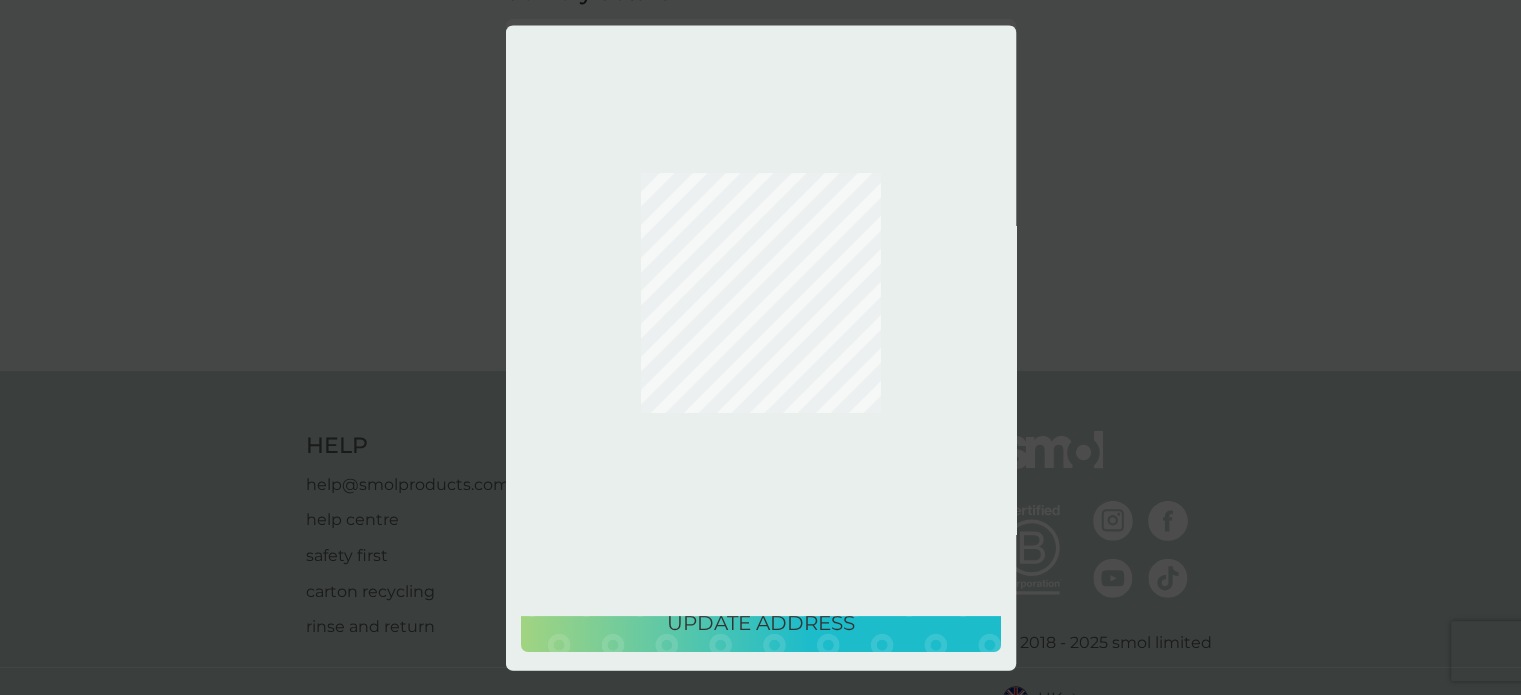 scroll, scrollTop: 0, scrollLeft: 0, axis: both 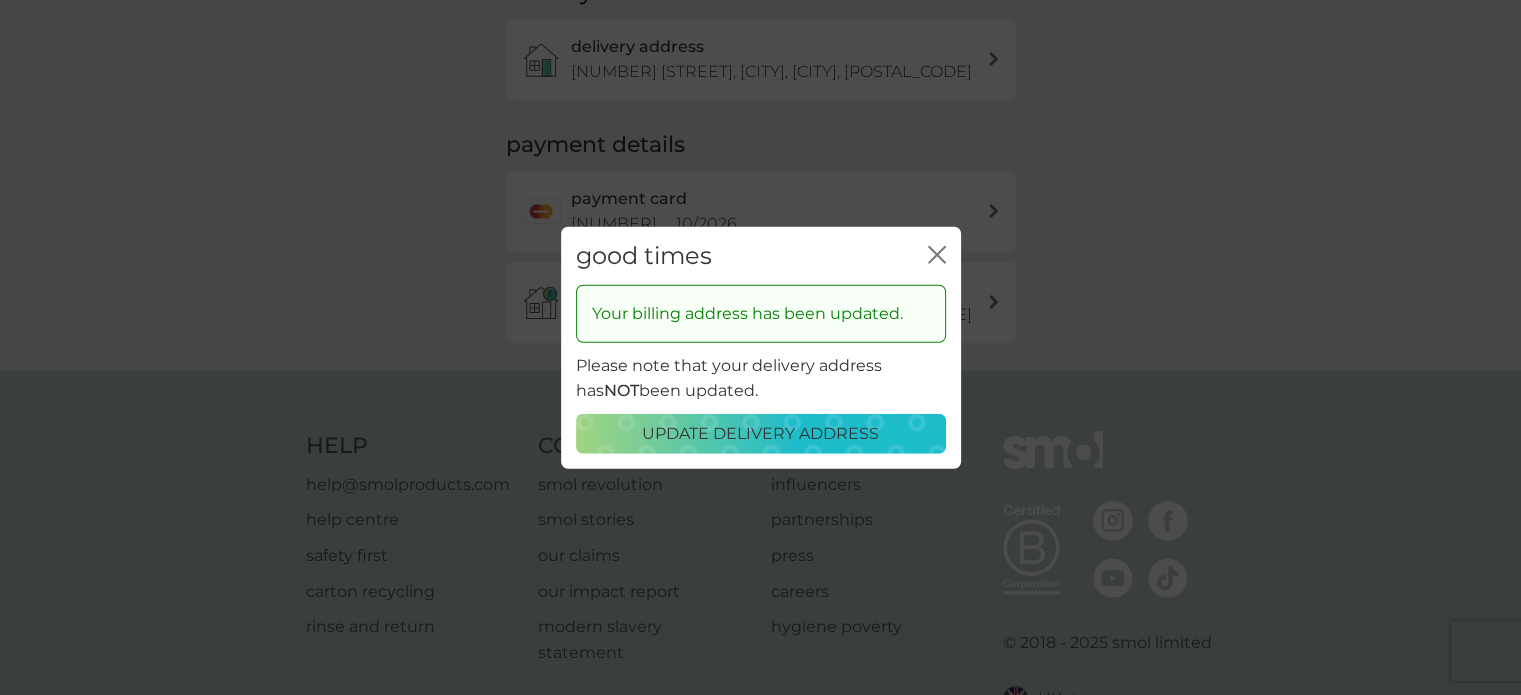 click 